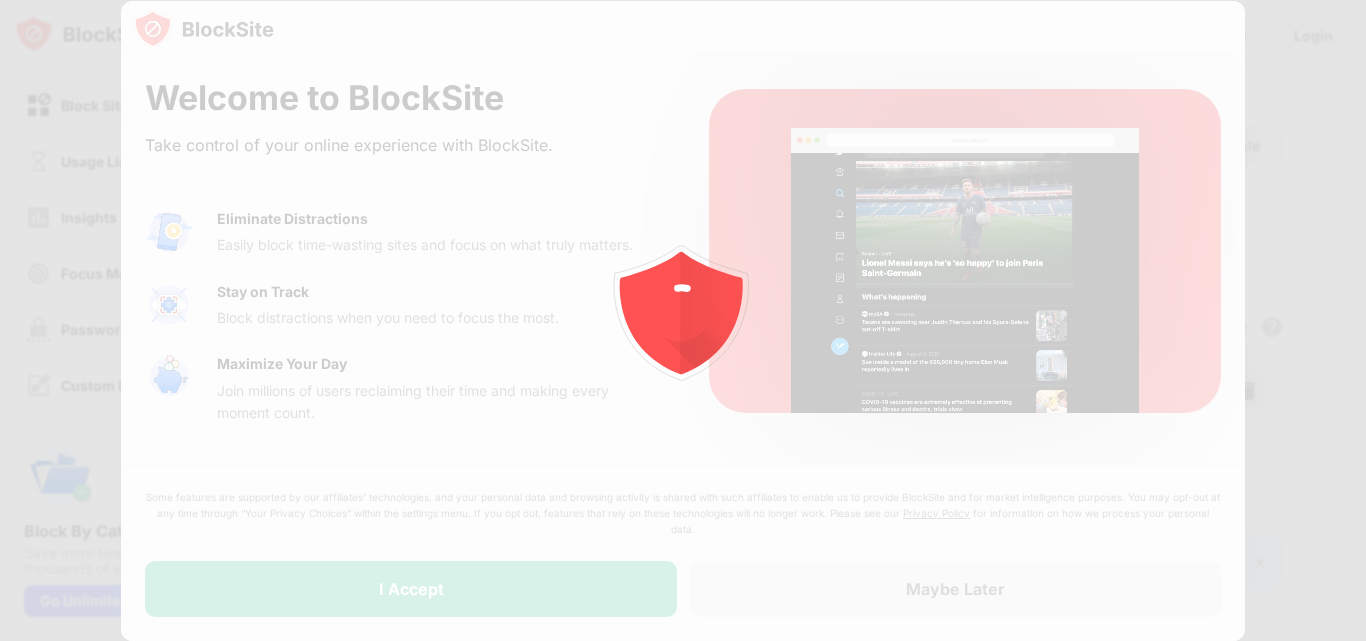 scroll, scrollTop: 0, scrollLeft: 0, axis: both 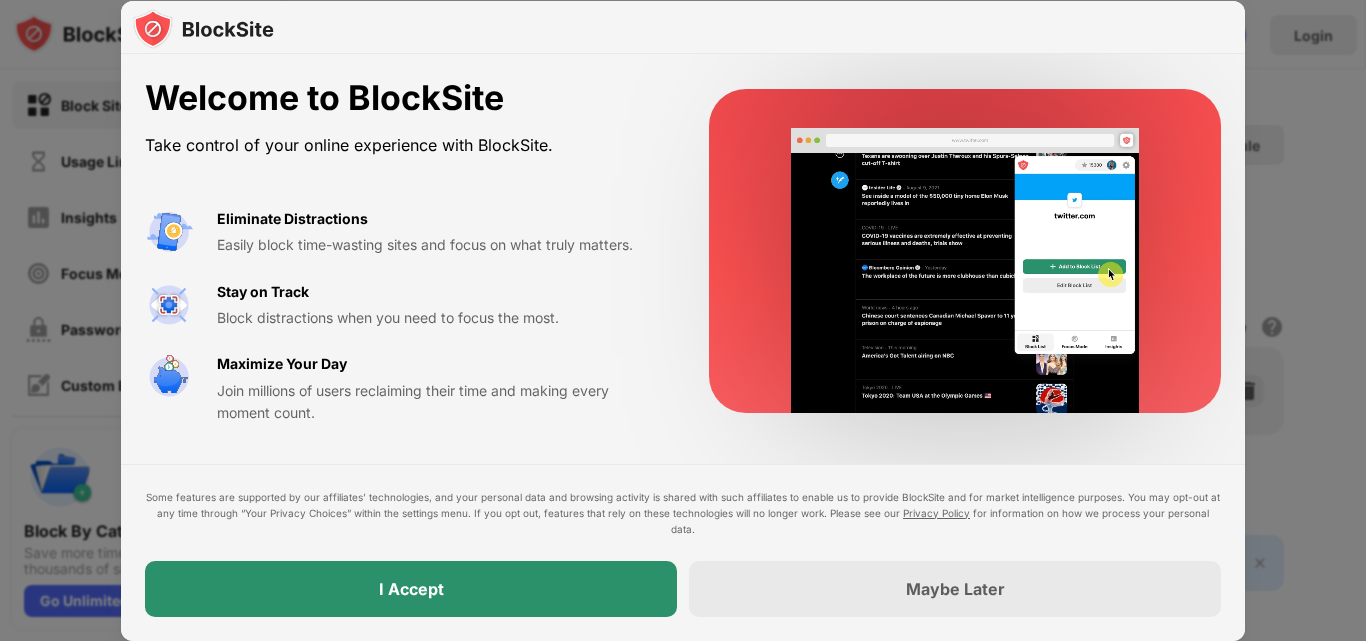 click on "I Accept" at bounding box center (411, 589) 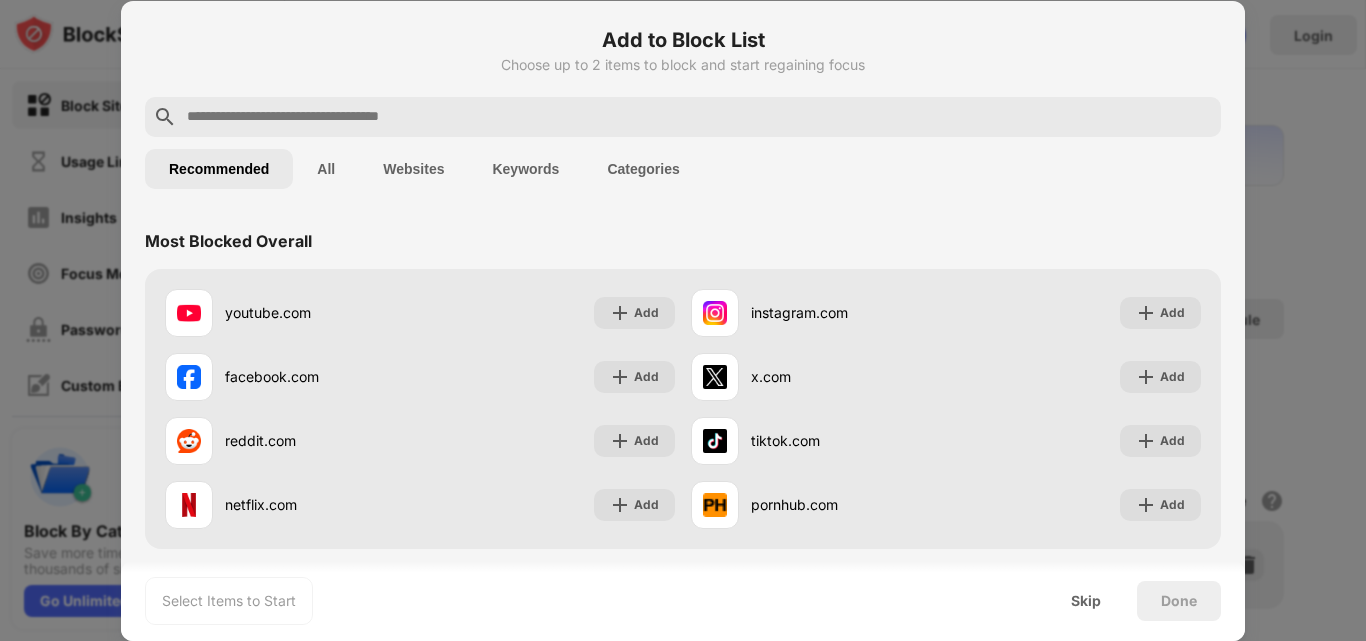 scroll, scrollTop: 0, scrollLeft: 0, axis: both 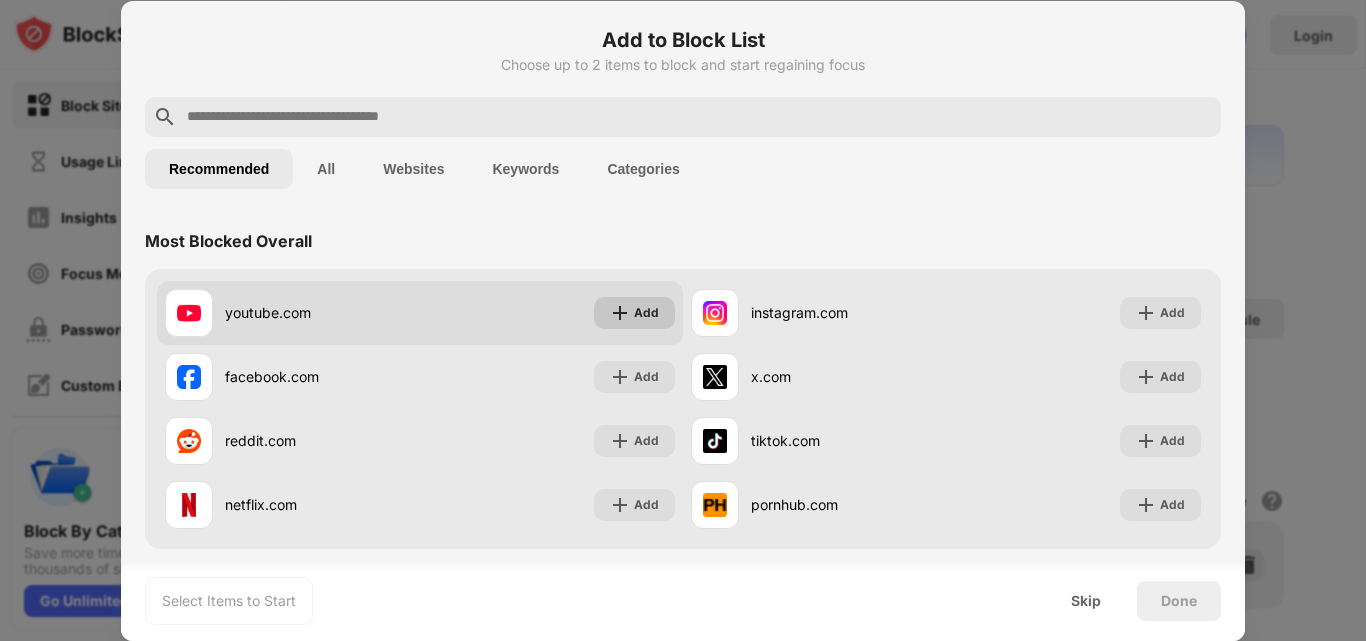 click on "Add" at bounding box center [646, 313] 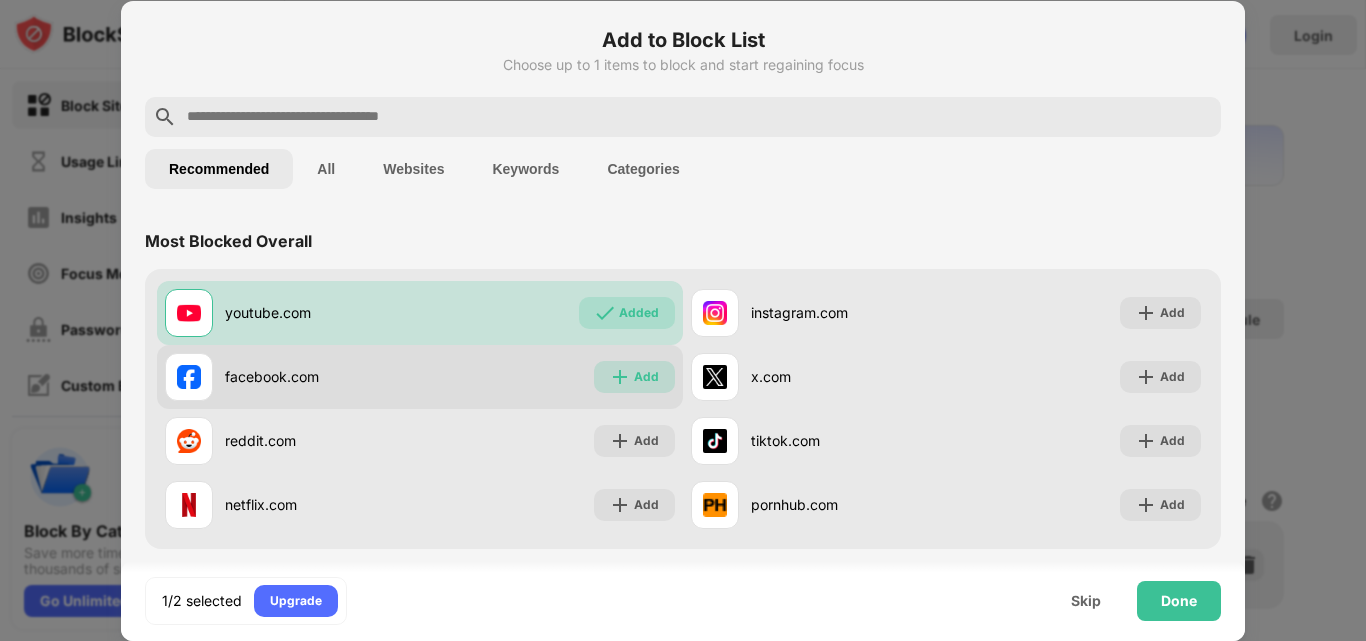 click on "Add" at bounding box center [634, 377] 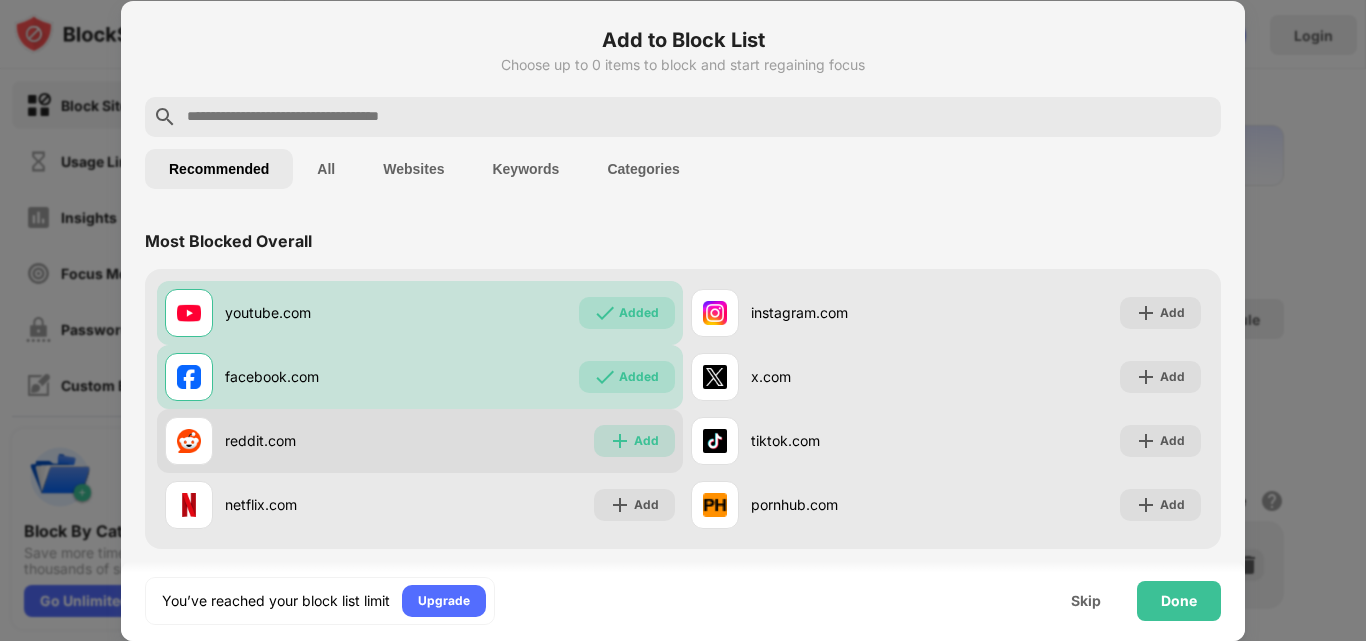 click at bounding box center [620, 441] 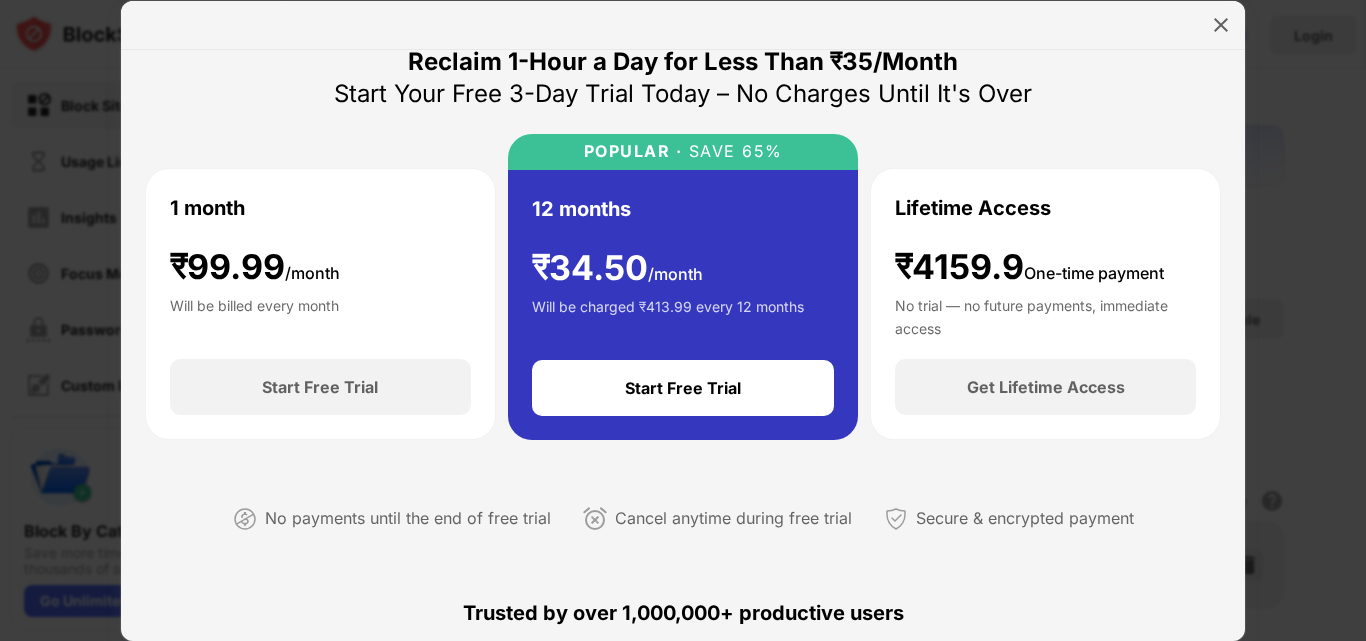 scroll, scrollTop: 14, scrollLeft: 0, axis: vertical 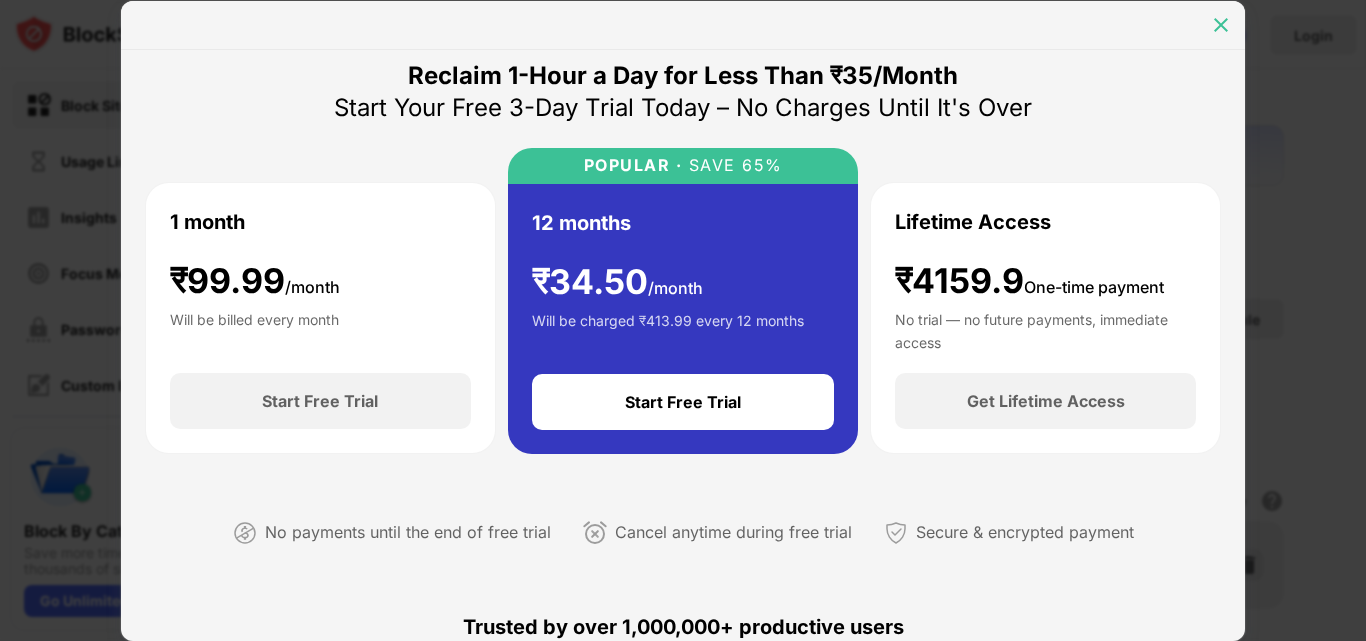 click at bounding box center (1221, 25) 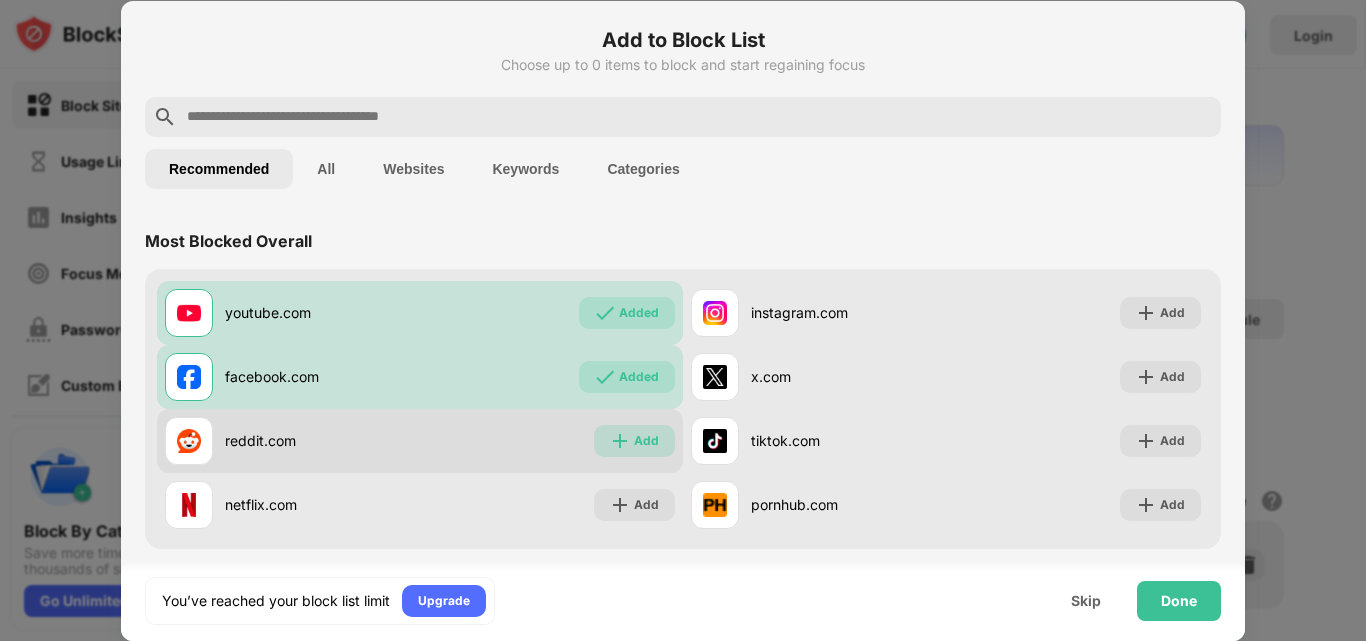 click at bounding box center [620, 441] 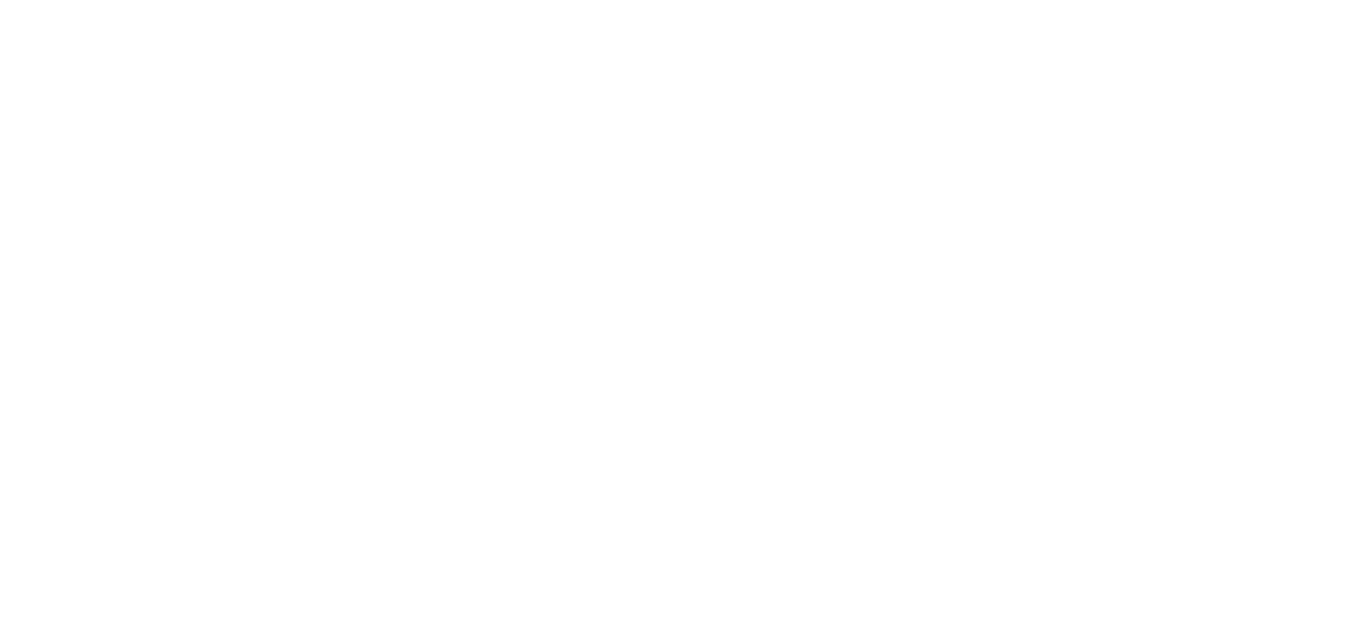 scroll, scrollTop: 0, scrollLeft: 0, axis: both 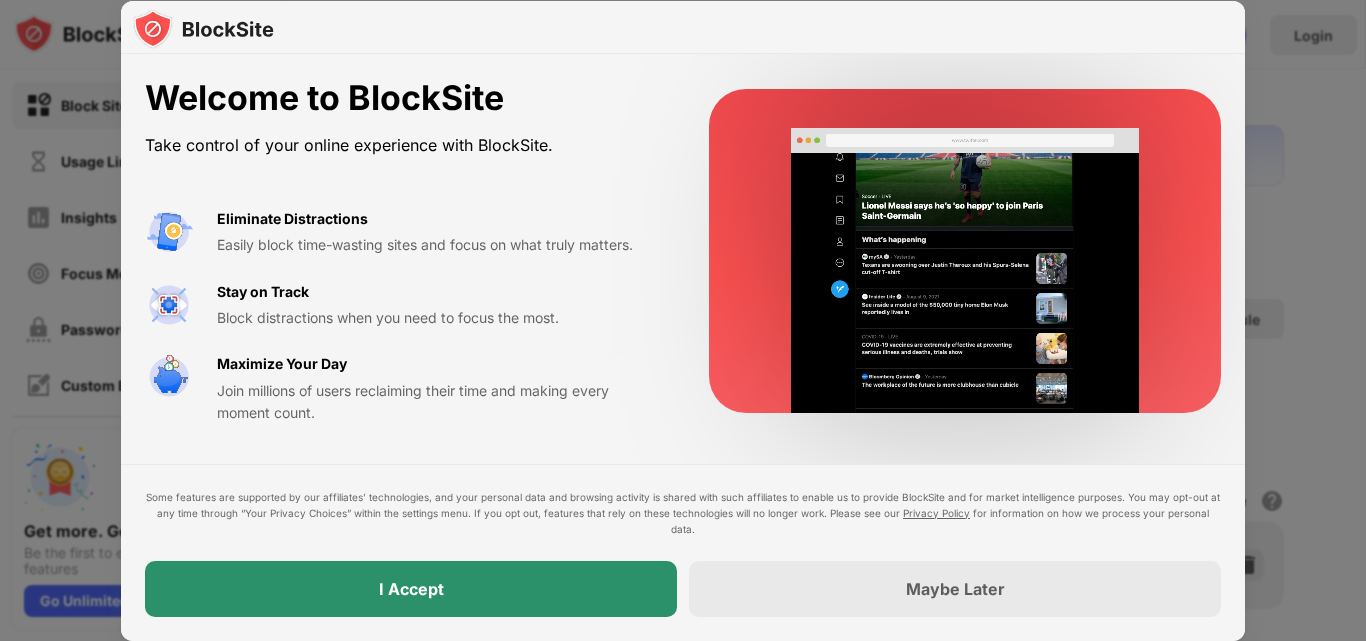 click on "I Accept" at bounding box center [411, 589] 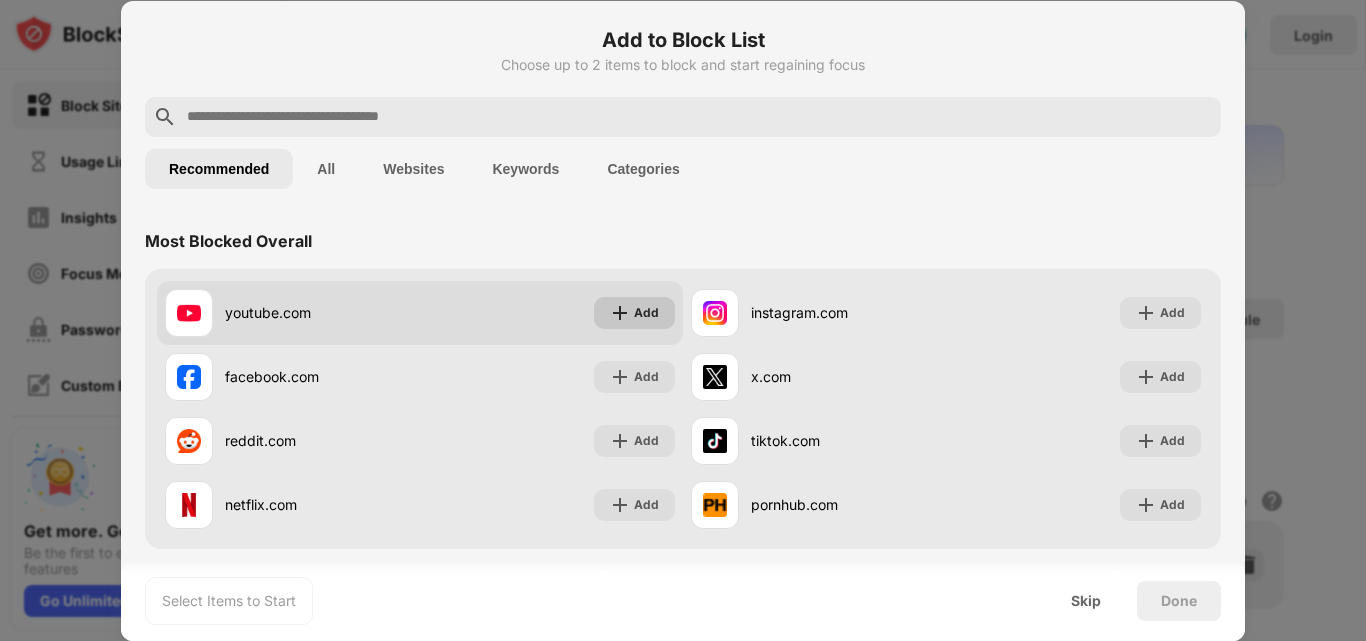 scroll, scrollTop: 0, scrollLeft: 0, axis: both 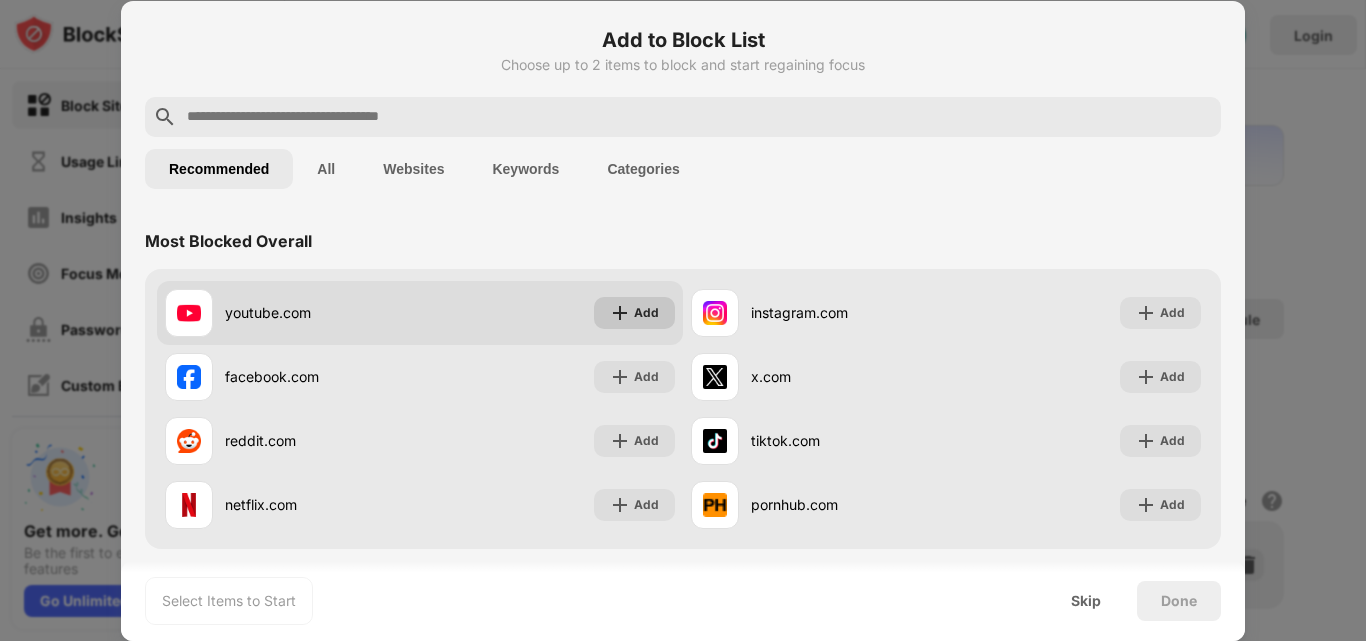 click on "Add" at bounding box center (634, 313) 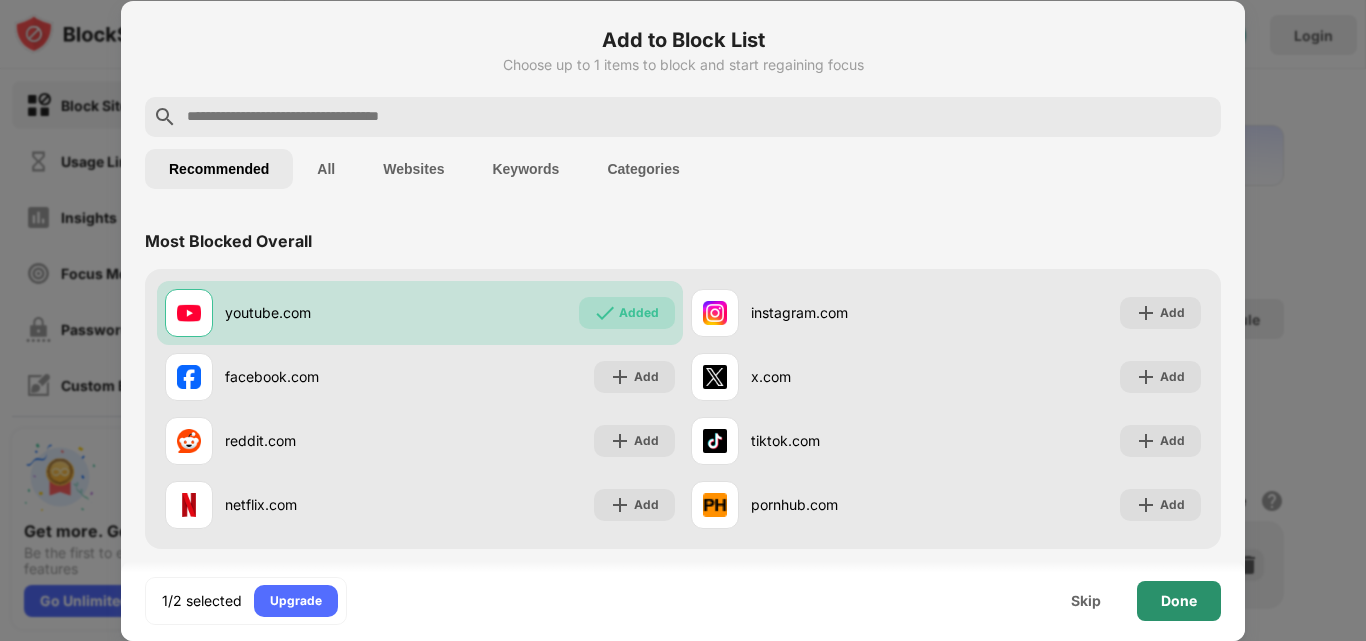 click on "Done" at bounding box center (1179, 601) 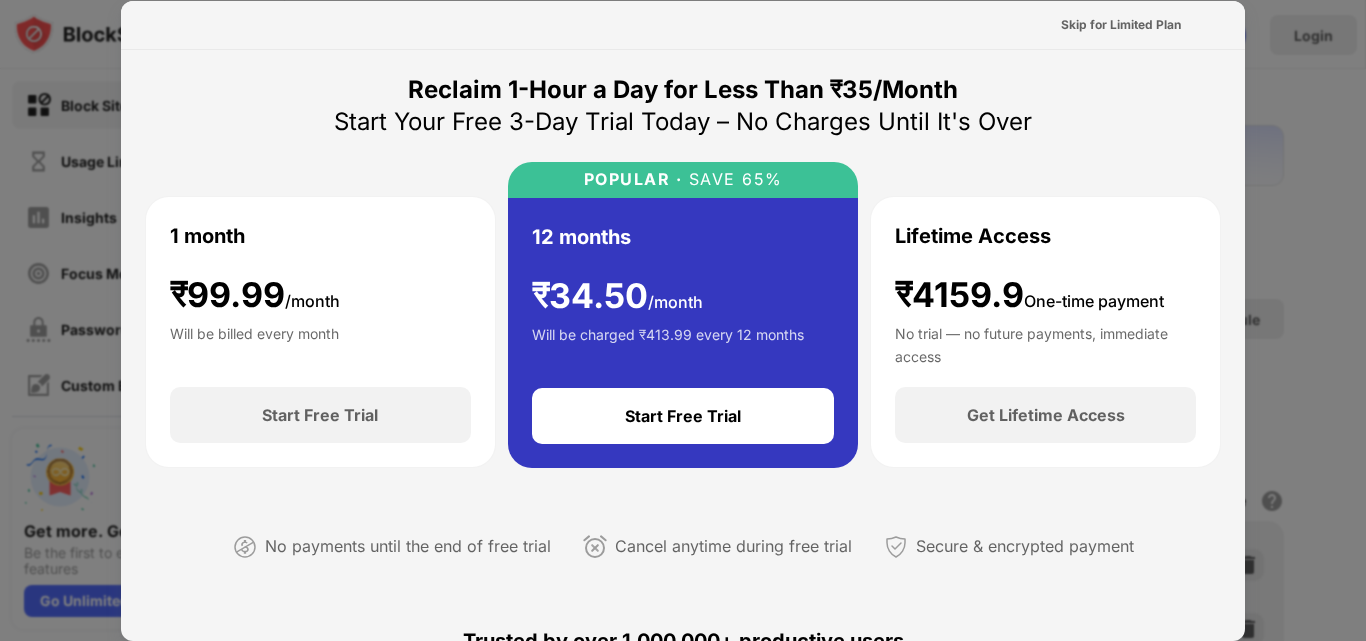 scroll, scrollTop: 0, scrollLeft: 0, axis: both 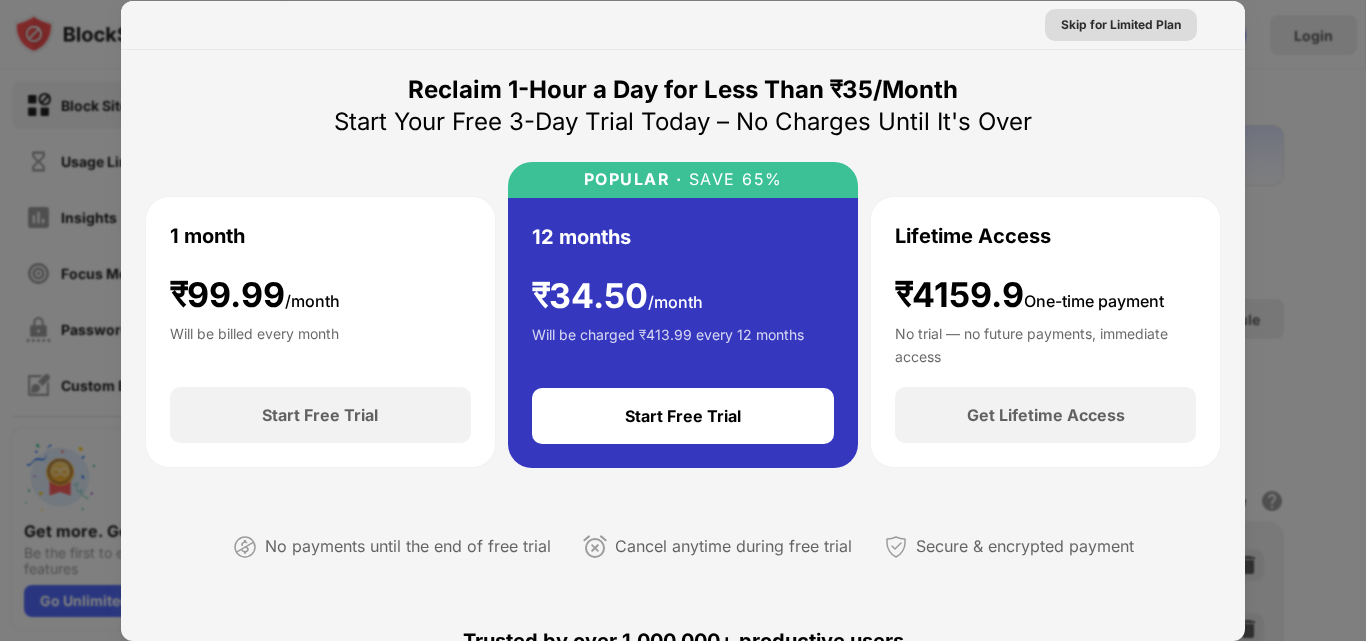 click on "Skip for Limited Plan" at bounding box center (1121, 25) 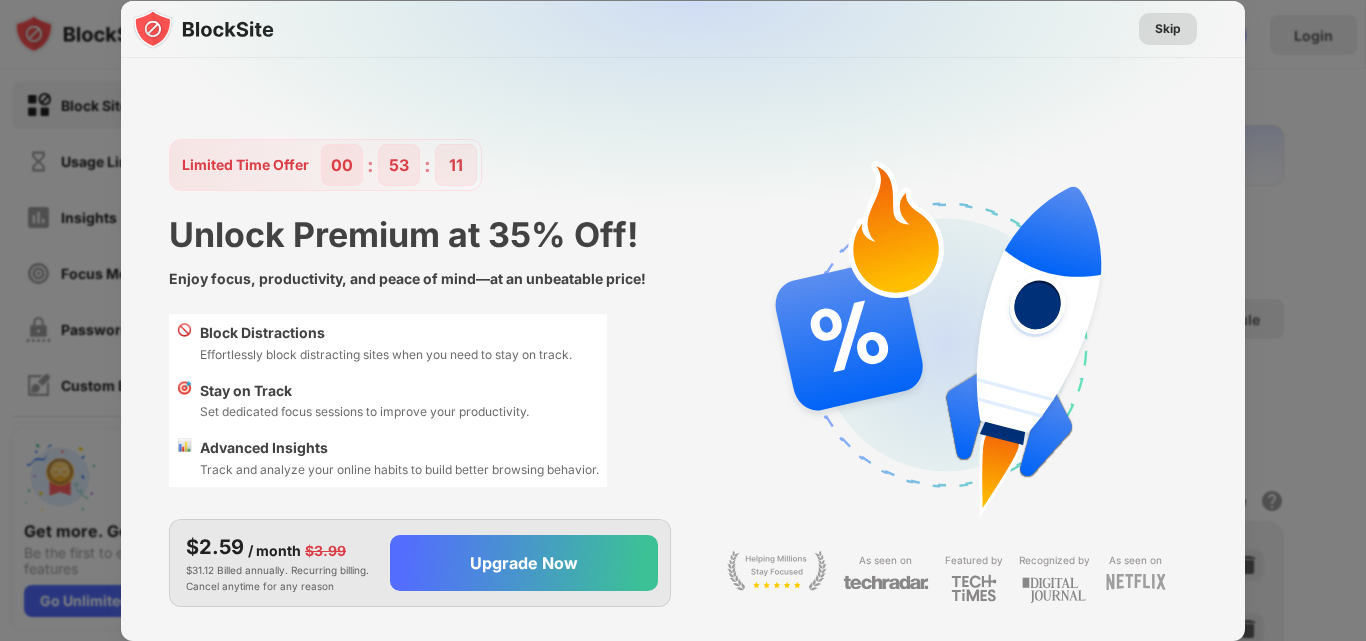 click on "Skip" at bounding box center (1168, 29) 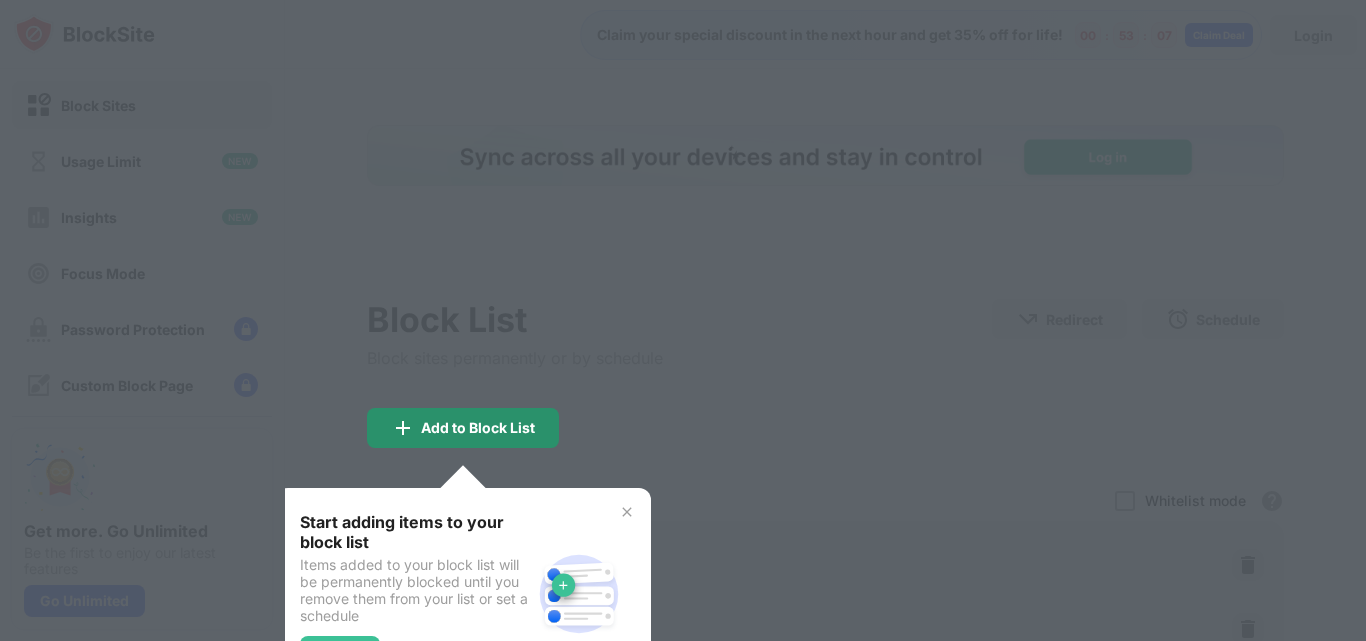 click on "Add to Block List" at bounding box center [478, 428] 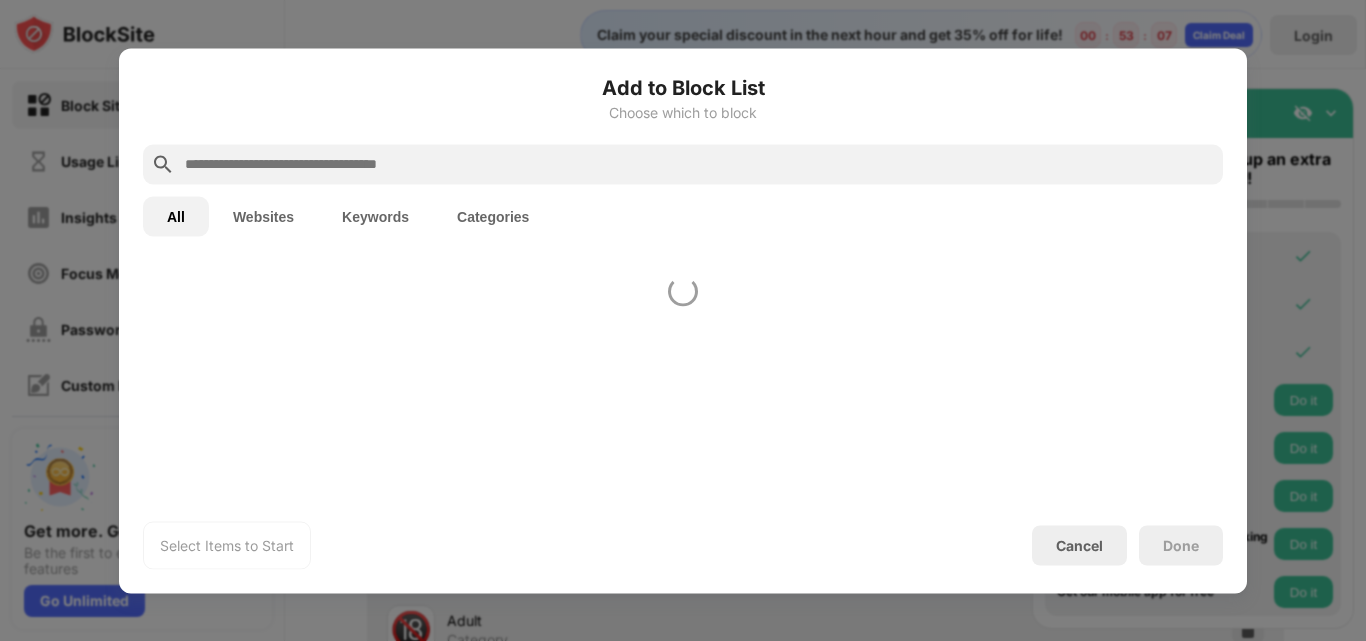 scroll, scrollTop: 0, scrollLeft: 0, axis: both 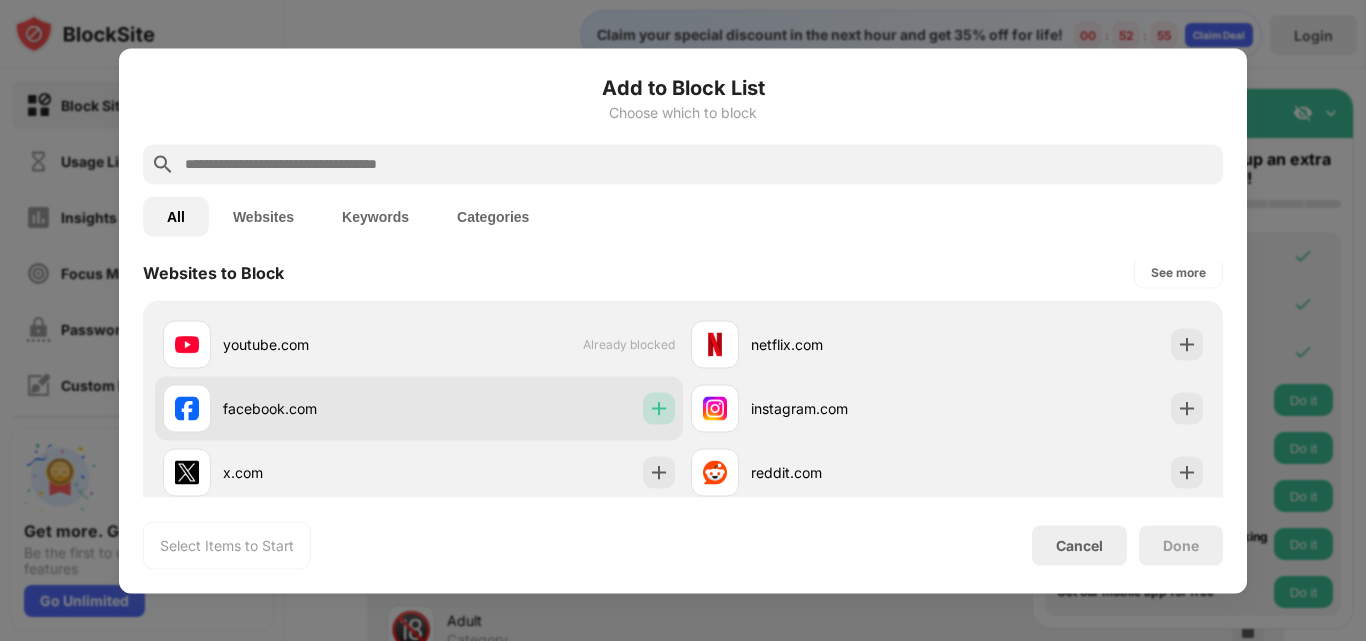 click at bounding box center [659, 408] 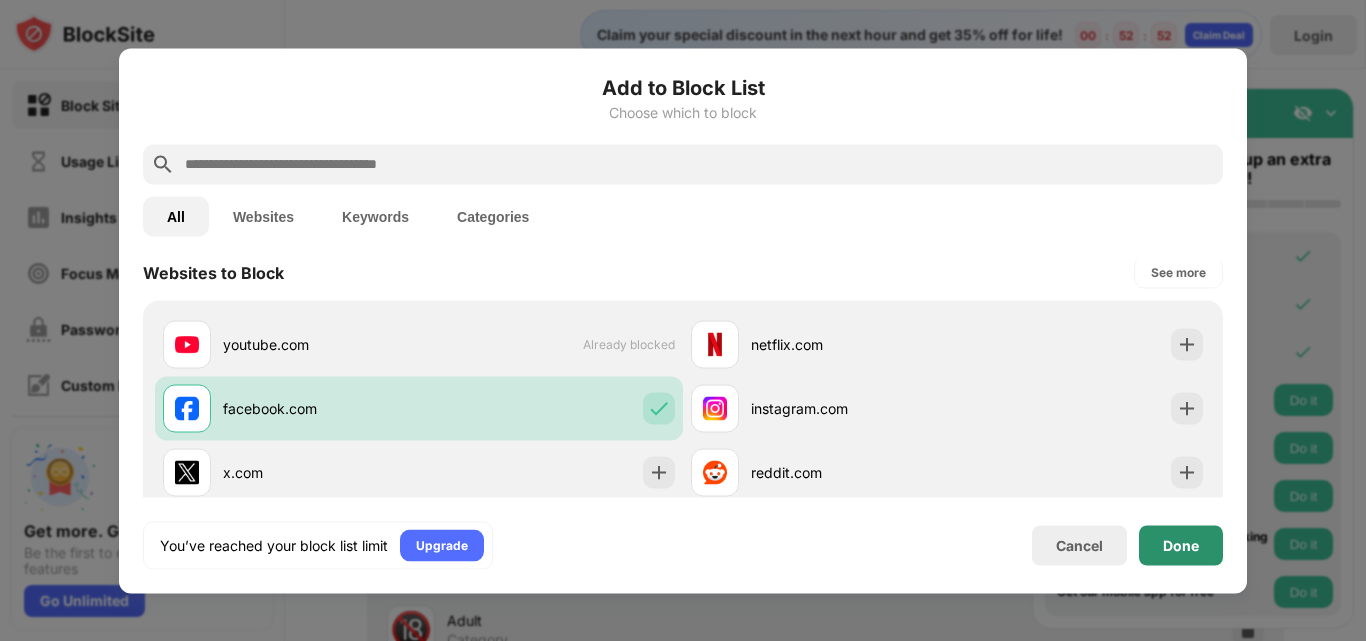 click on "Done" at bounding box center (1181, 545) 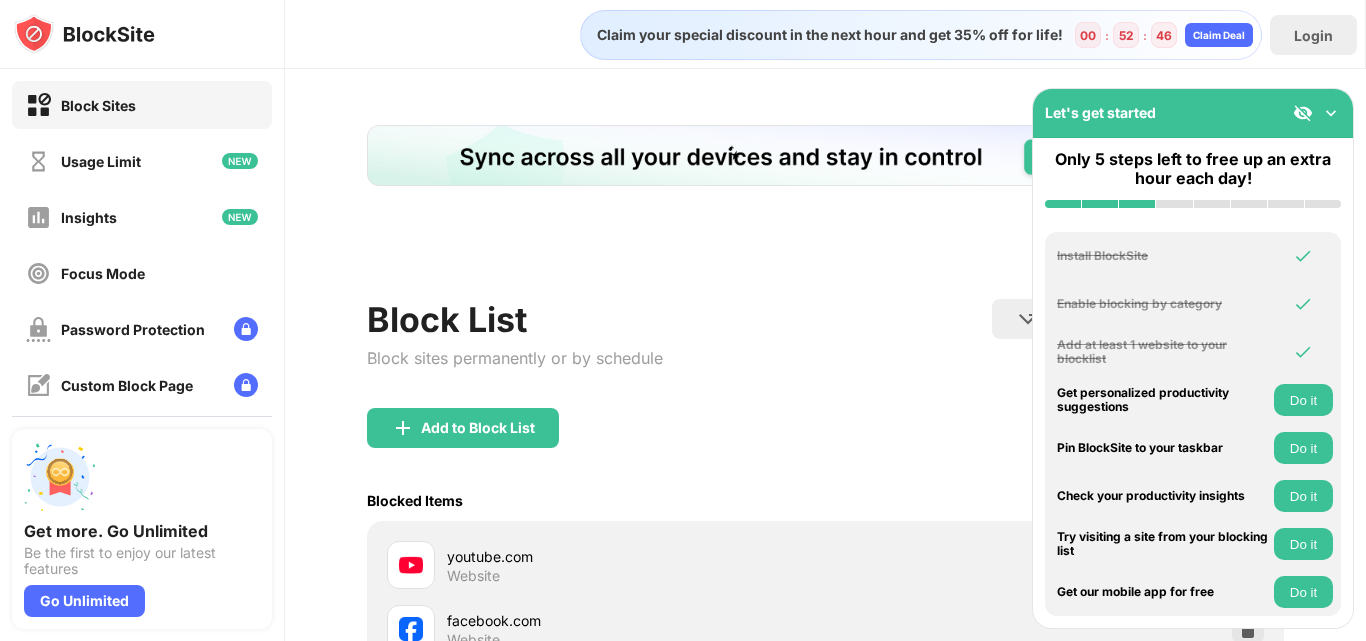 scroll, scrollTop: 0, scrollLeft: 0, axis: both 